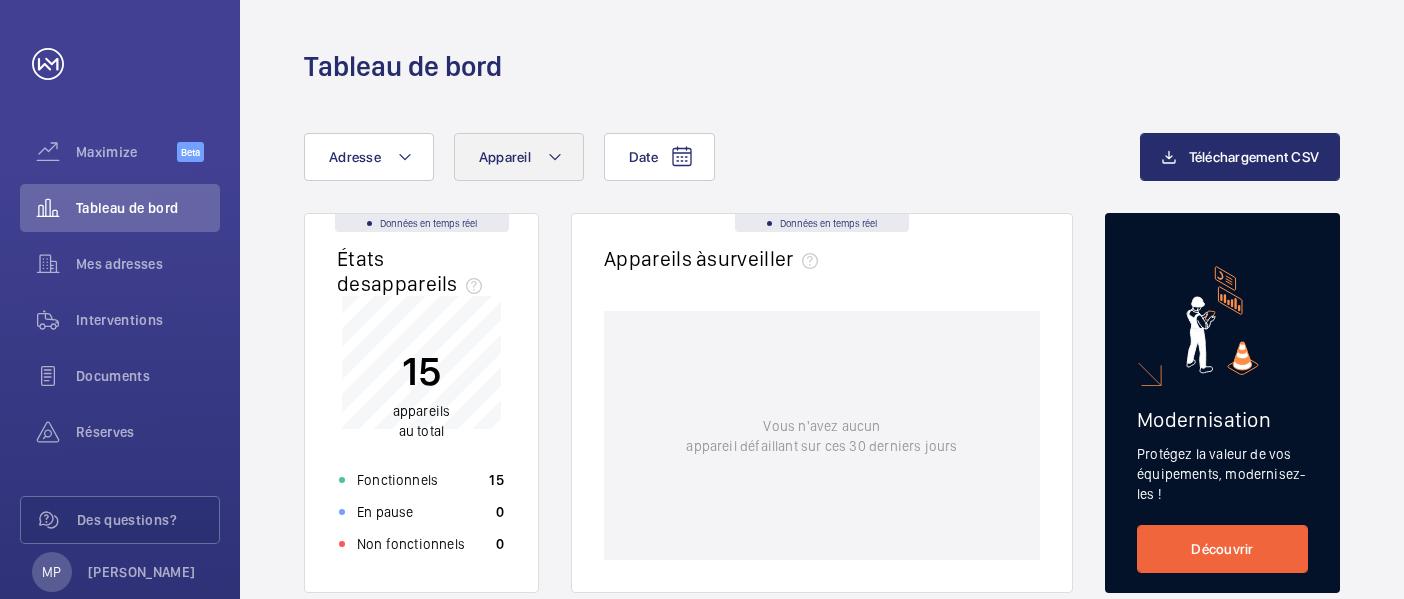scroll, scrollTop: 0, scrollLeft: 0, axis: both 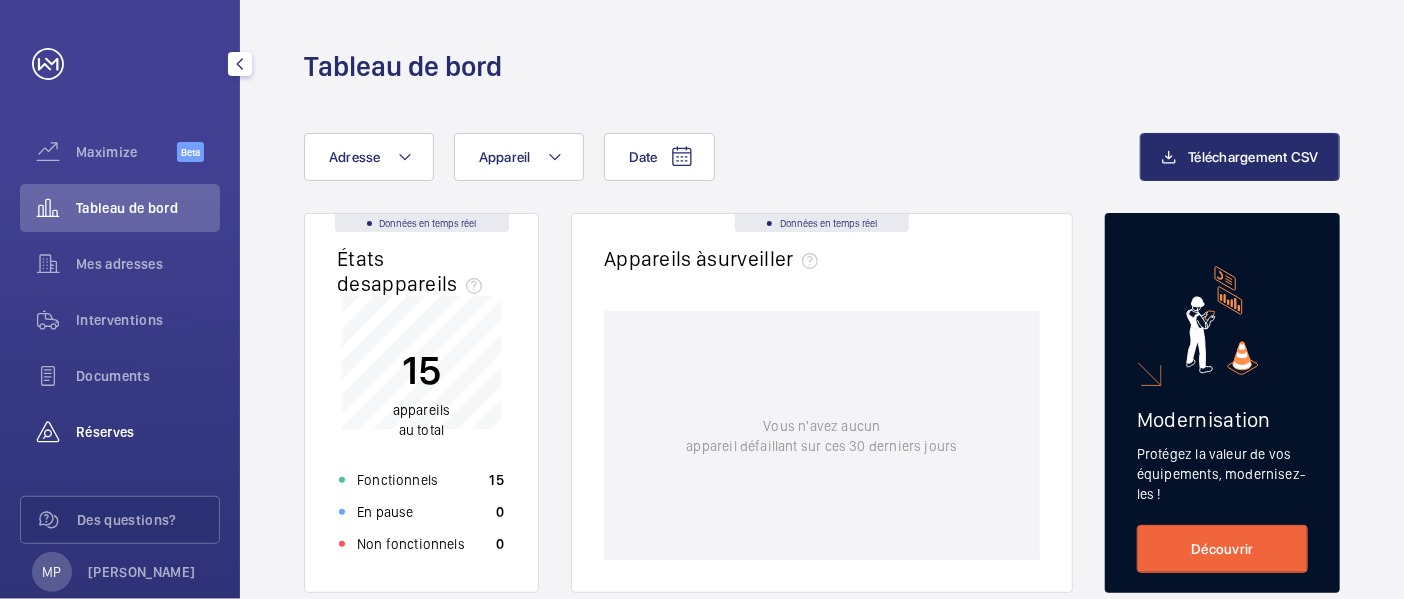 click on "Réserves" 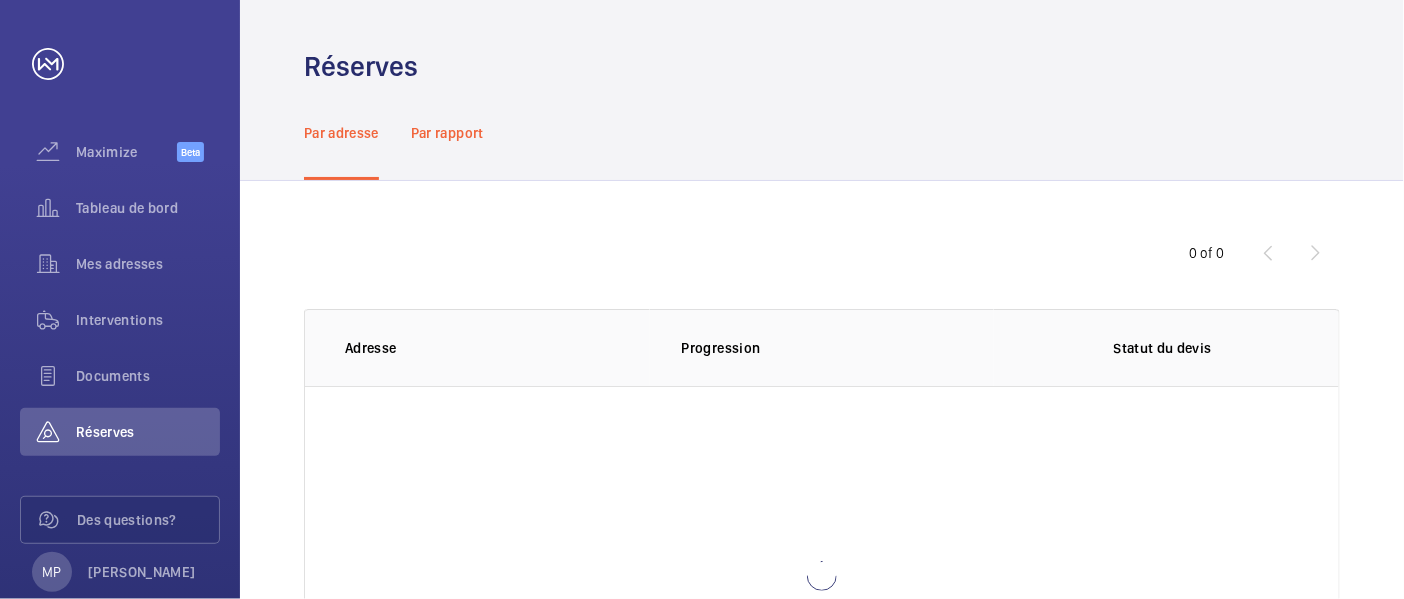 click on "Par rapport" 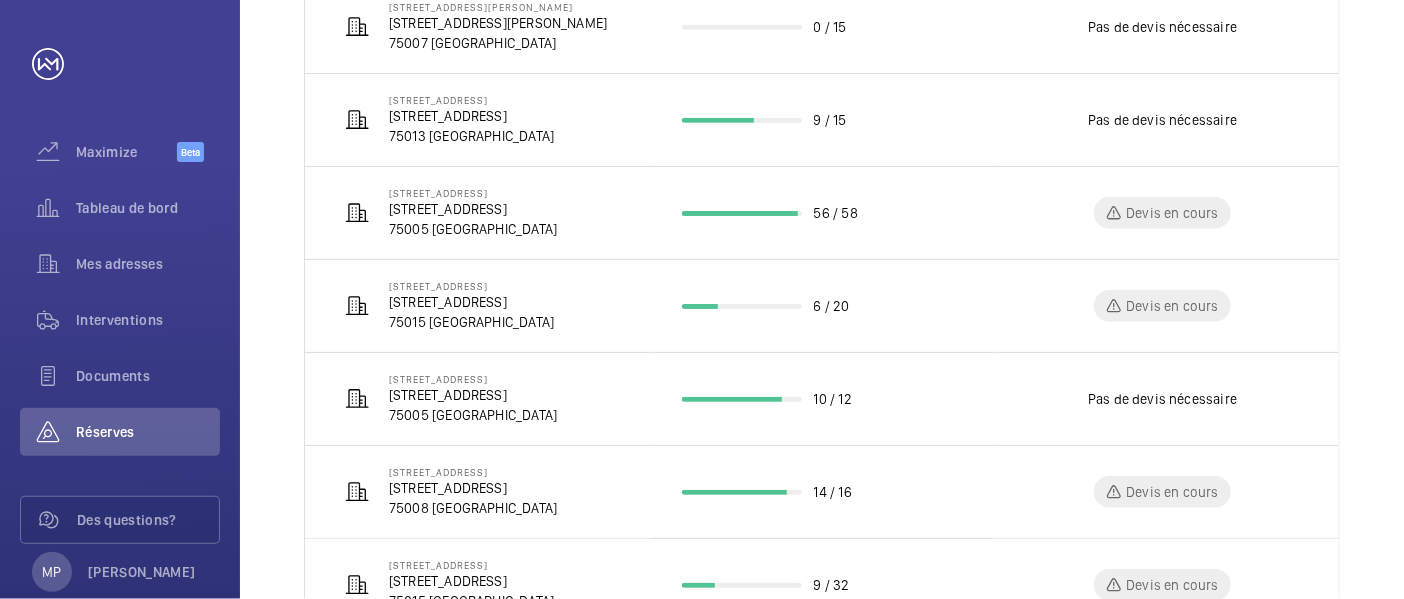 scroll, scrollTop: 668, scrollLeft: 0, axis: vertical 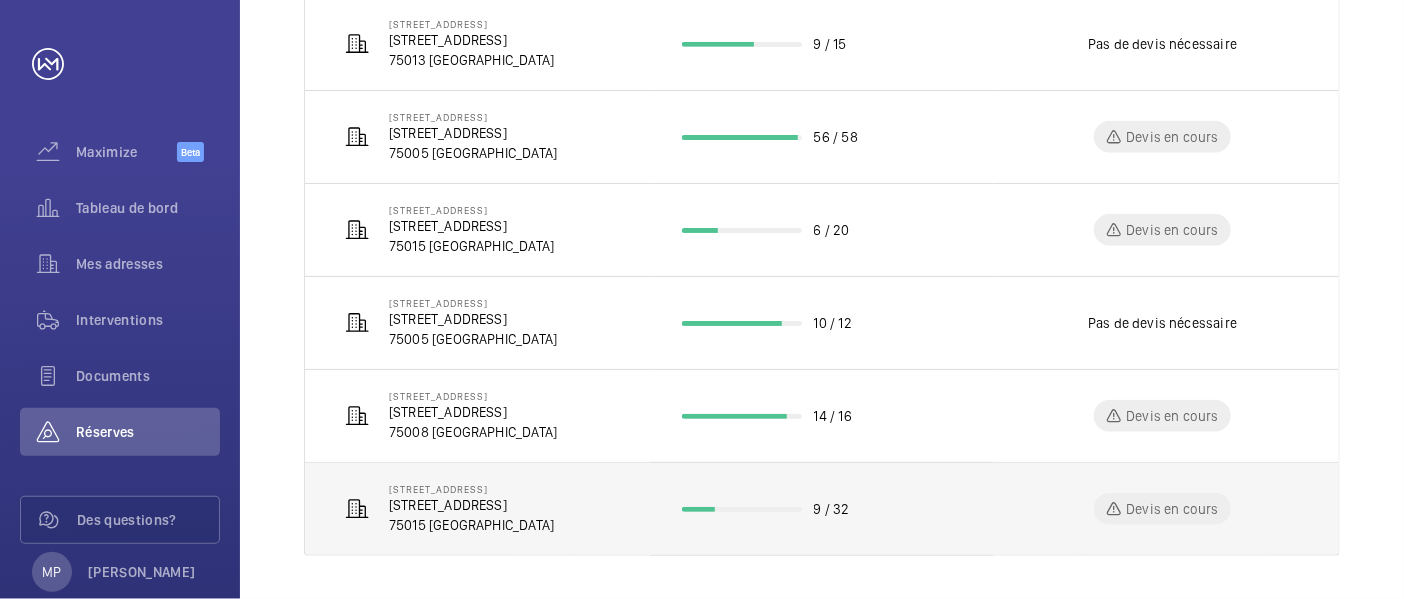 click on "Devis en cours" 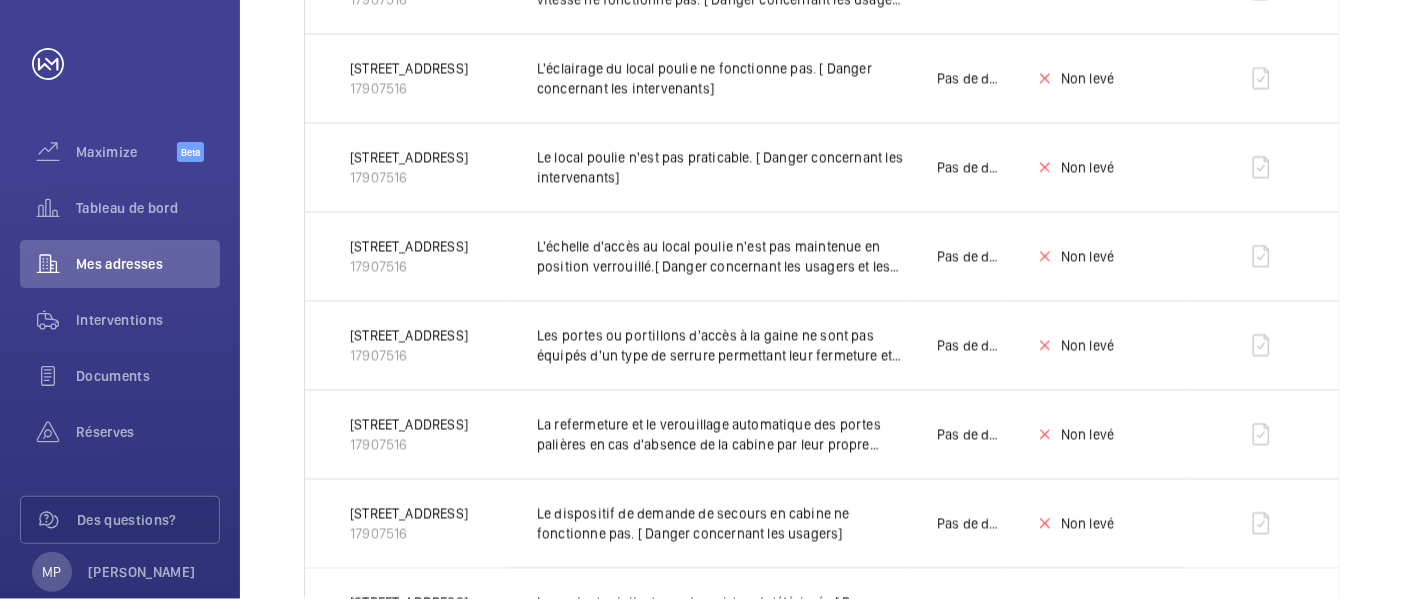 scroll, scrollTop: 2572, scrollLeft: 0, axis: vertical 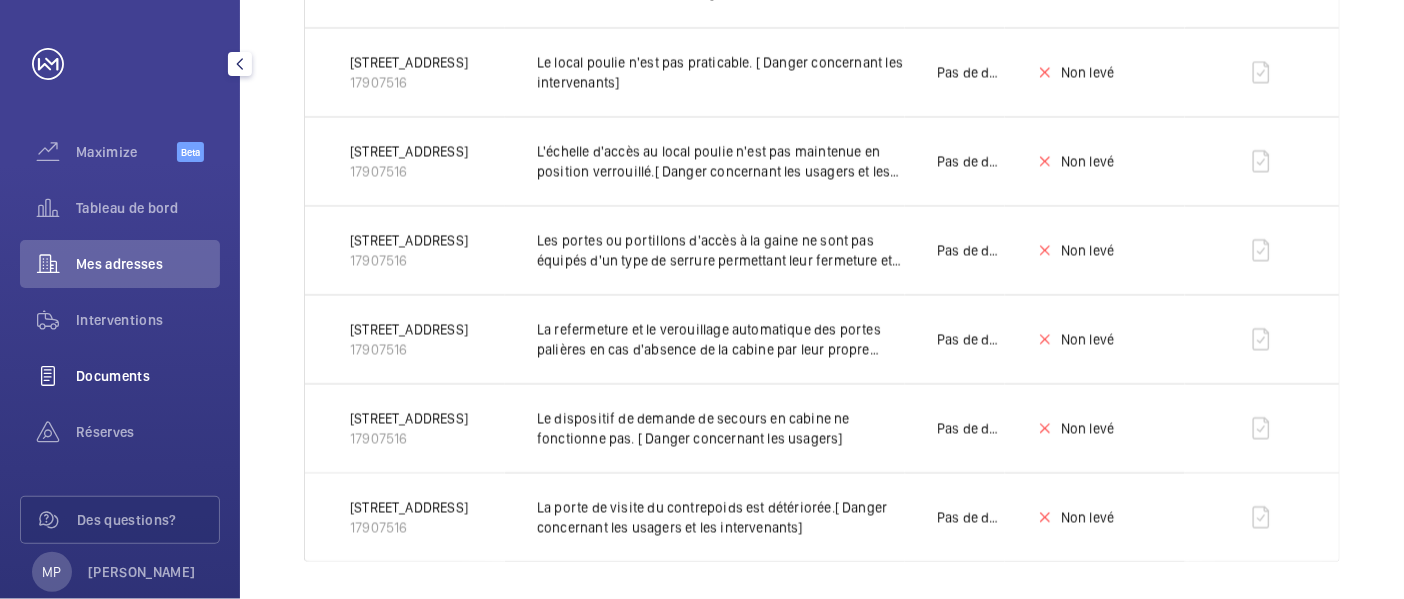 click on "Documents" 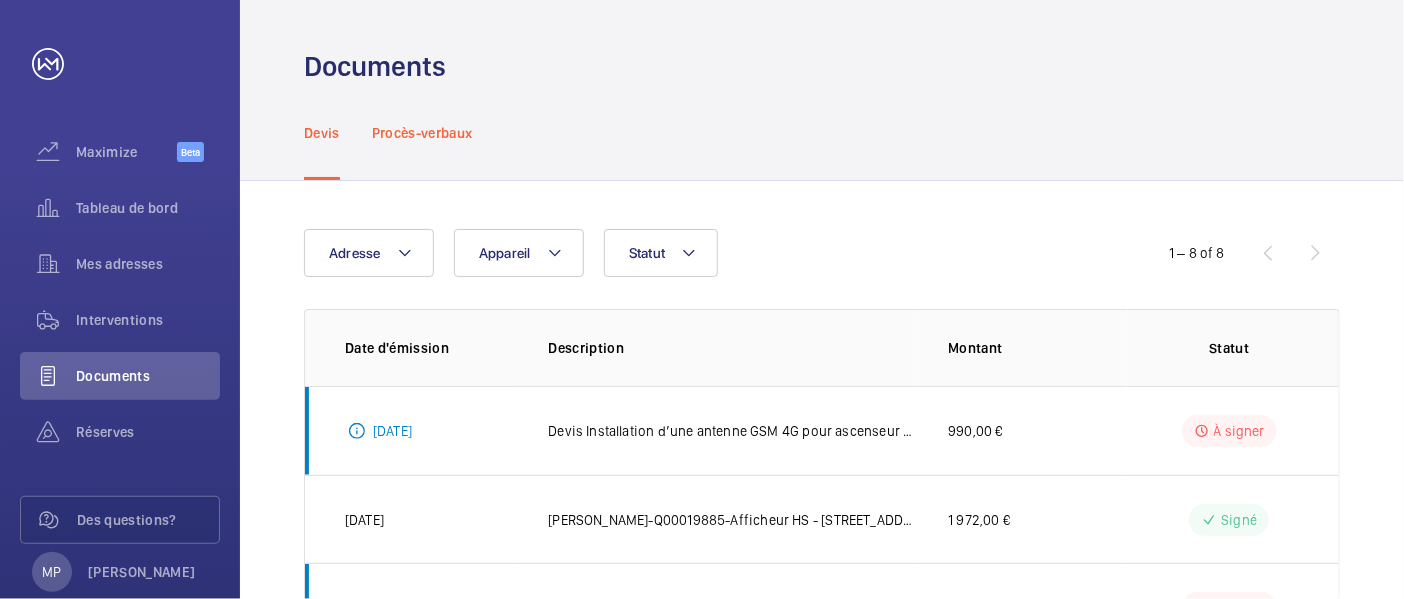 click on "Procès-verbaux" 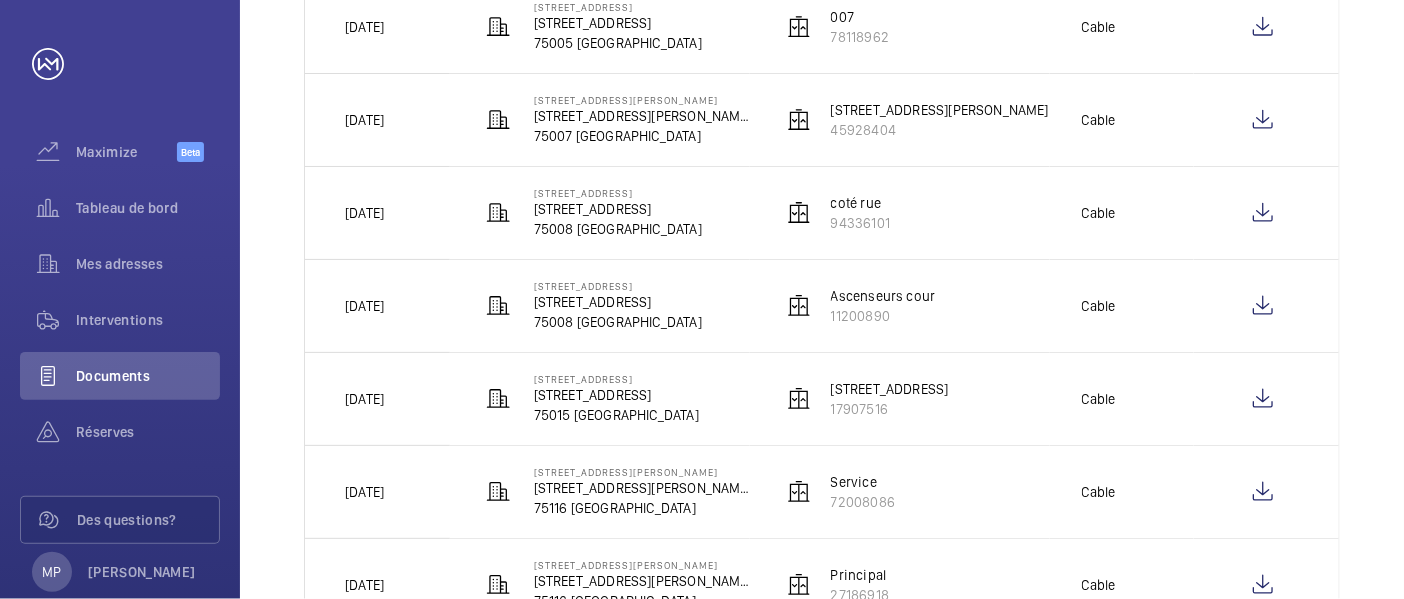 scroll, scrollTop: 0, scrollLeft: 0, axis: both 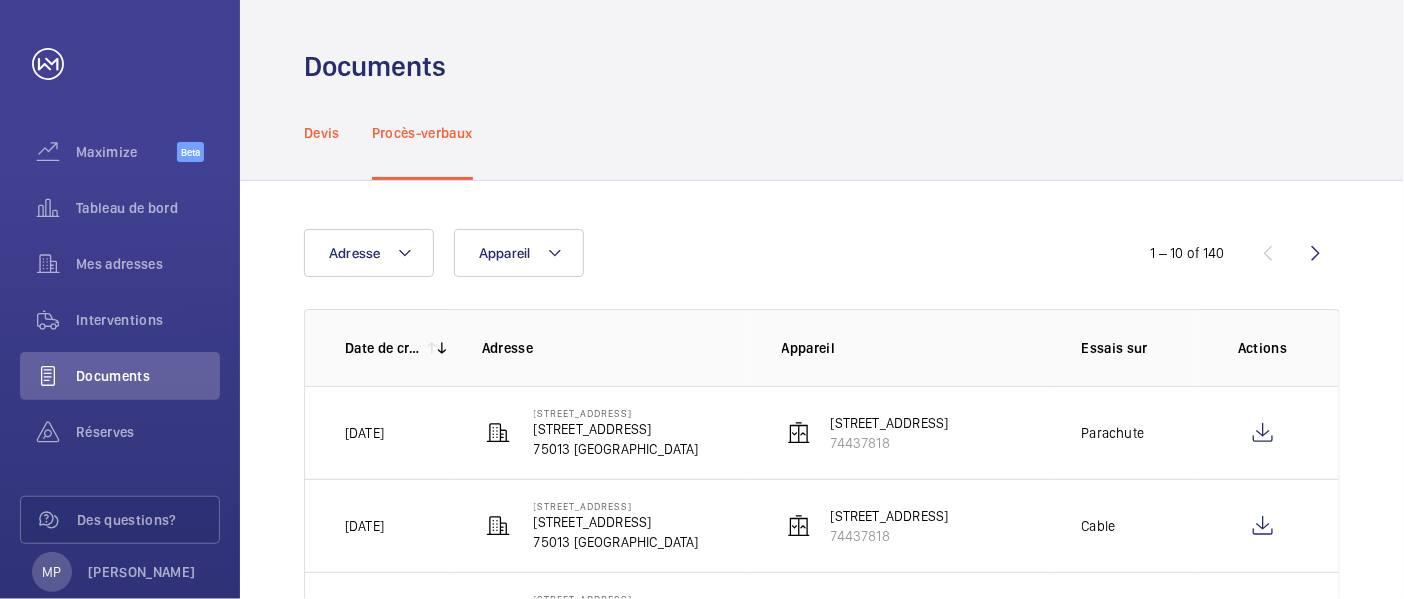 click on "Devis" 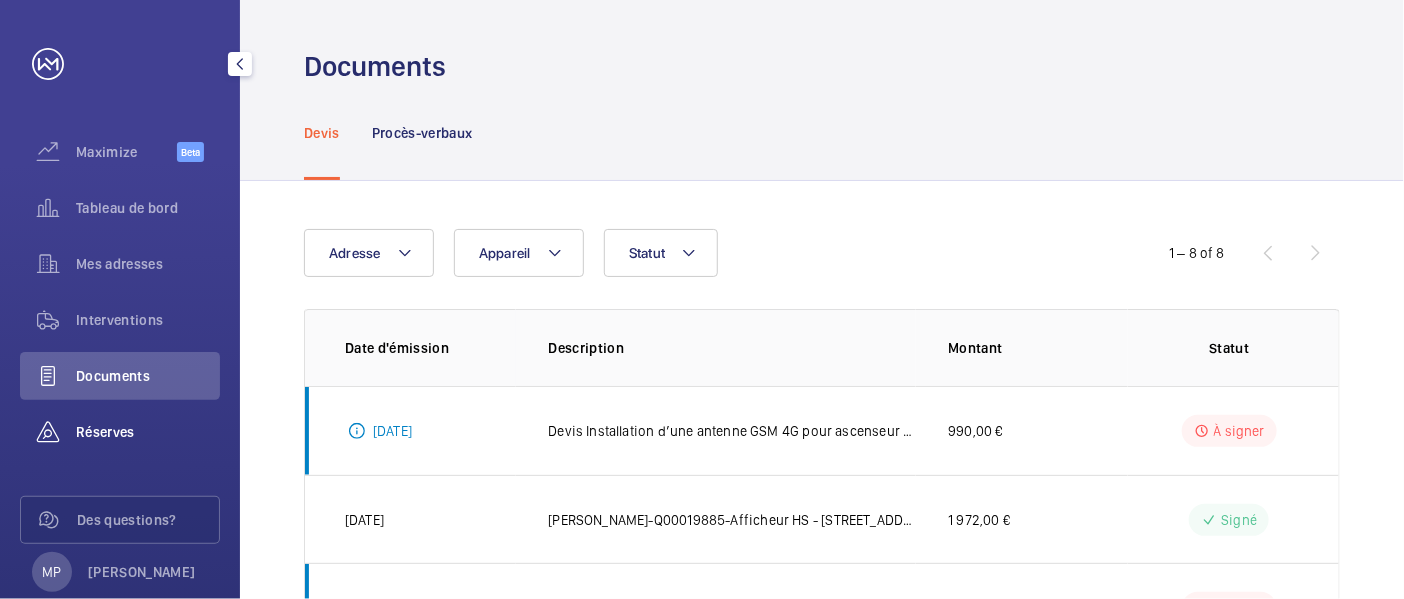 click on "Réserves" 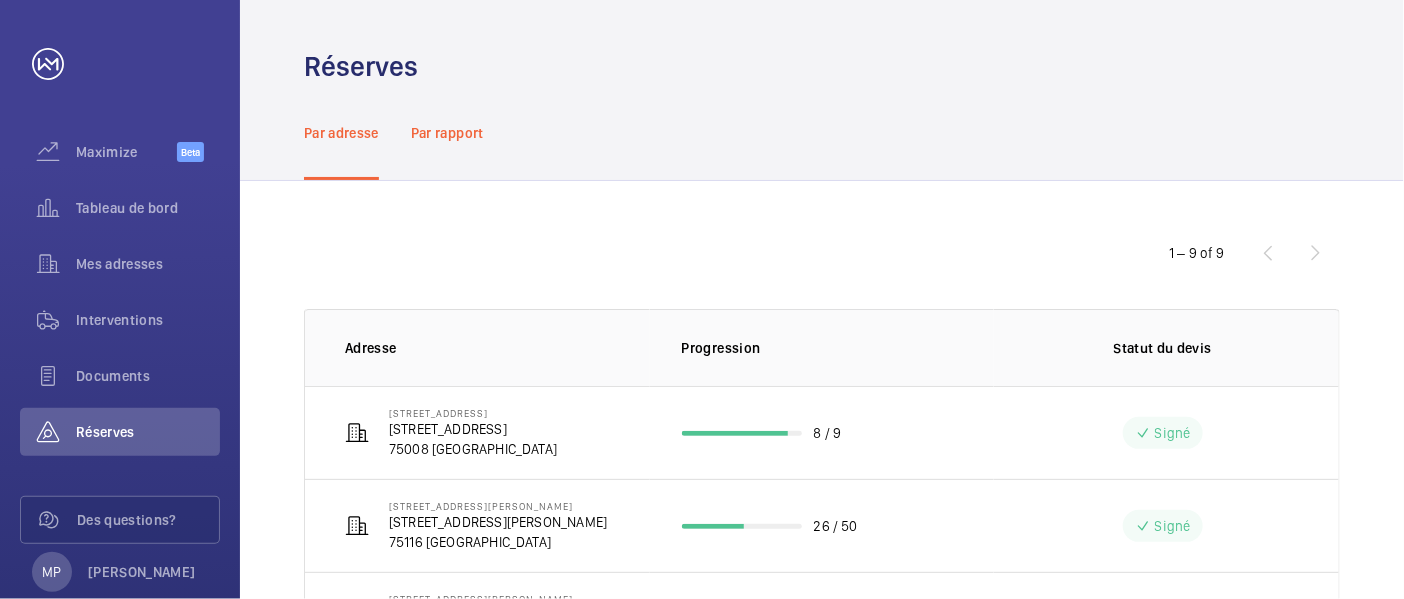 click on "Par rapport" 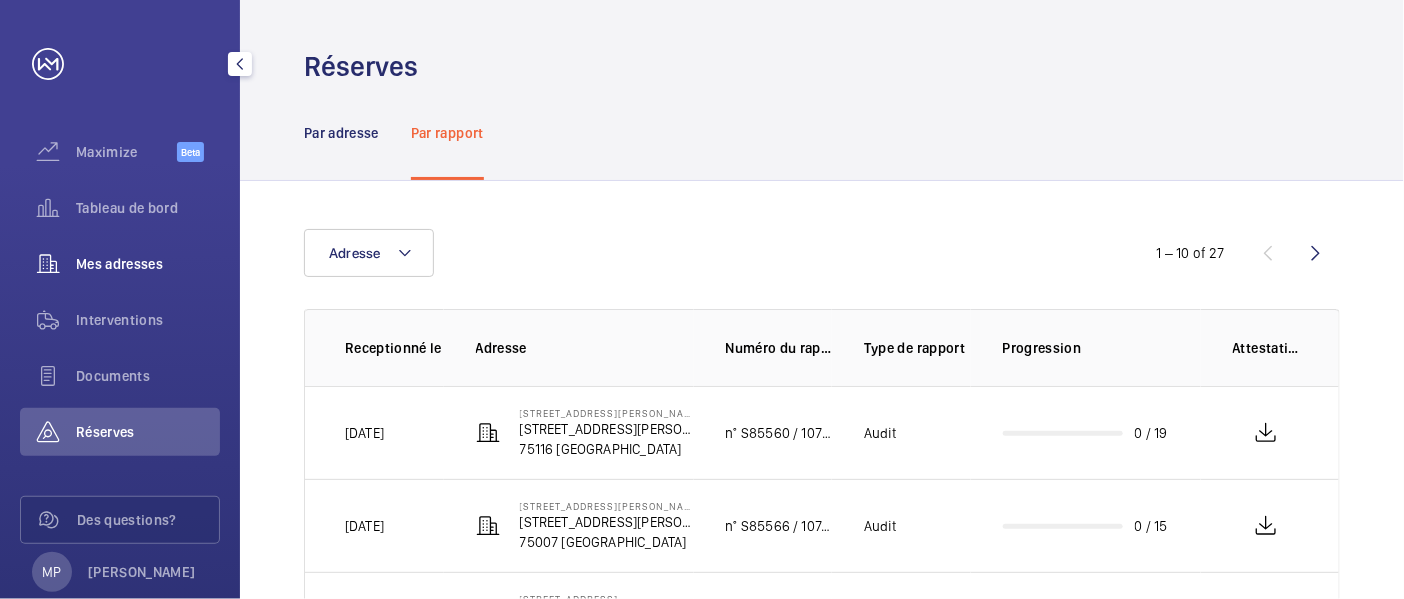 click on "Mes adresses" 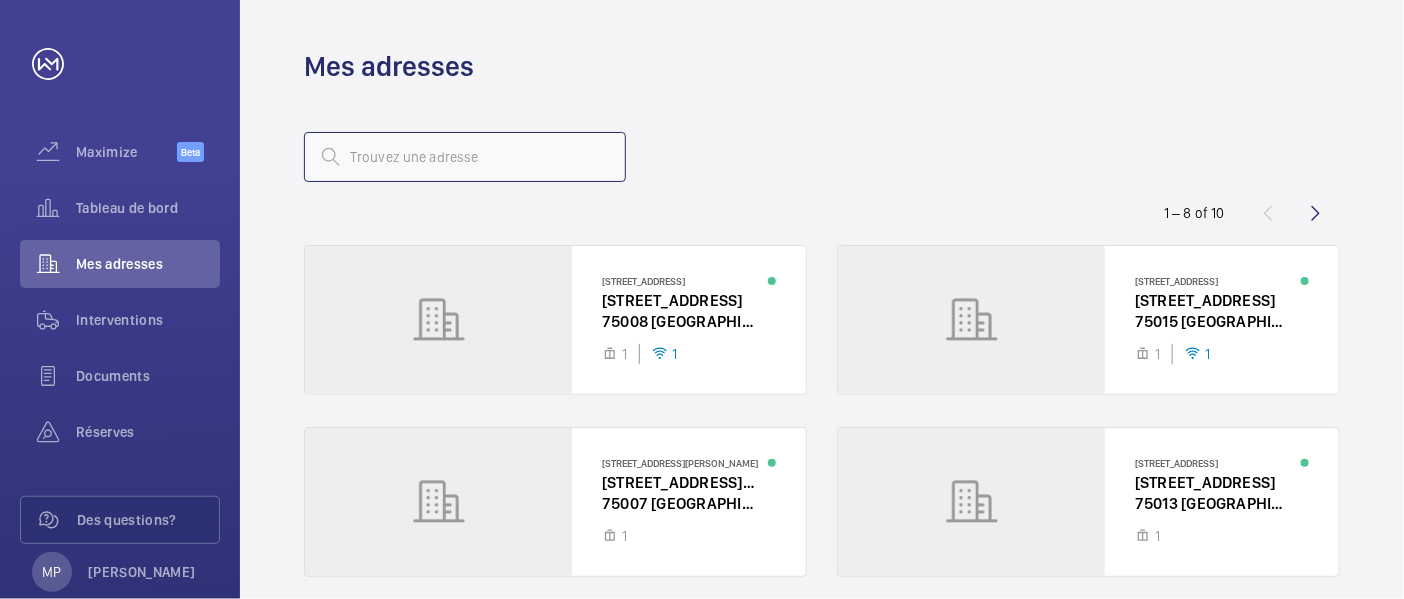 click 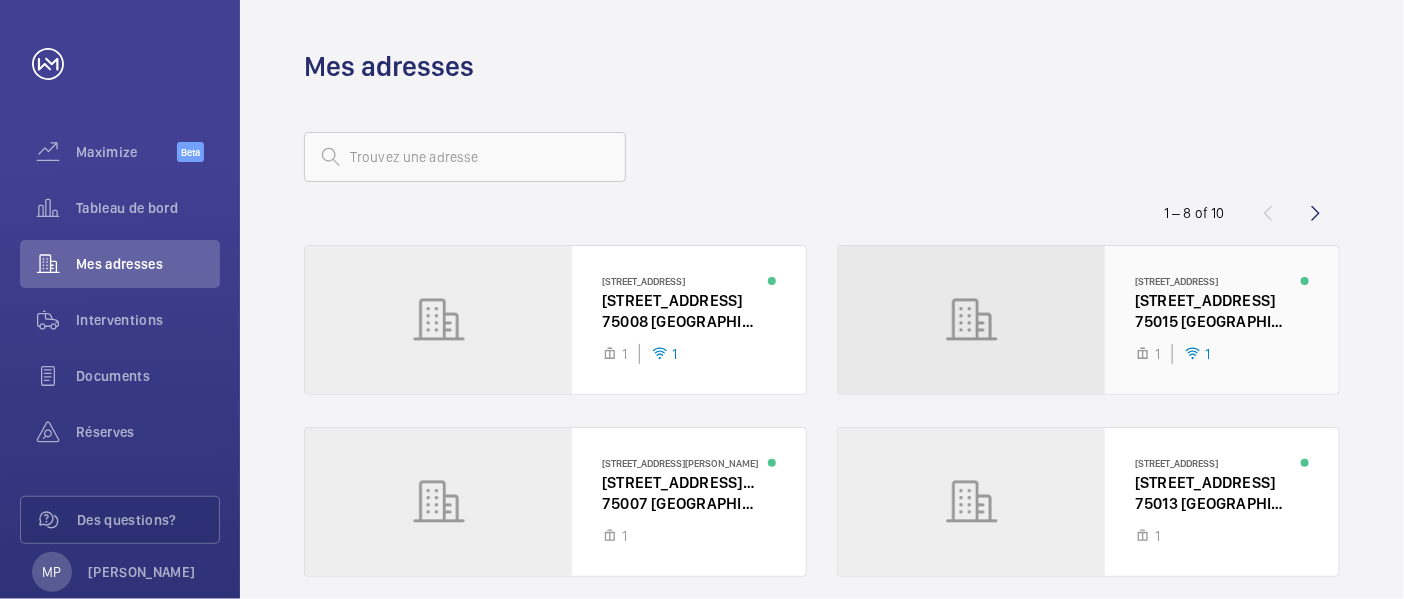 click 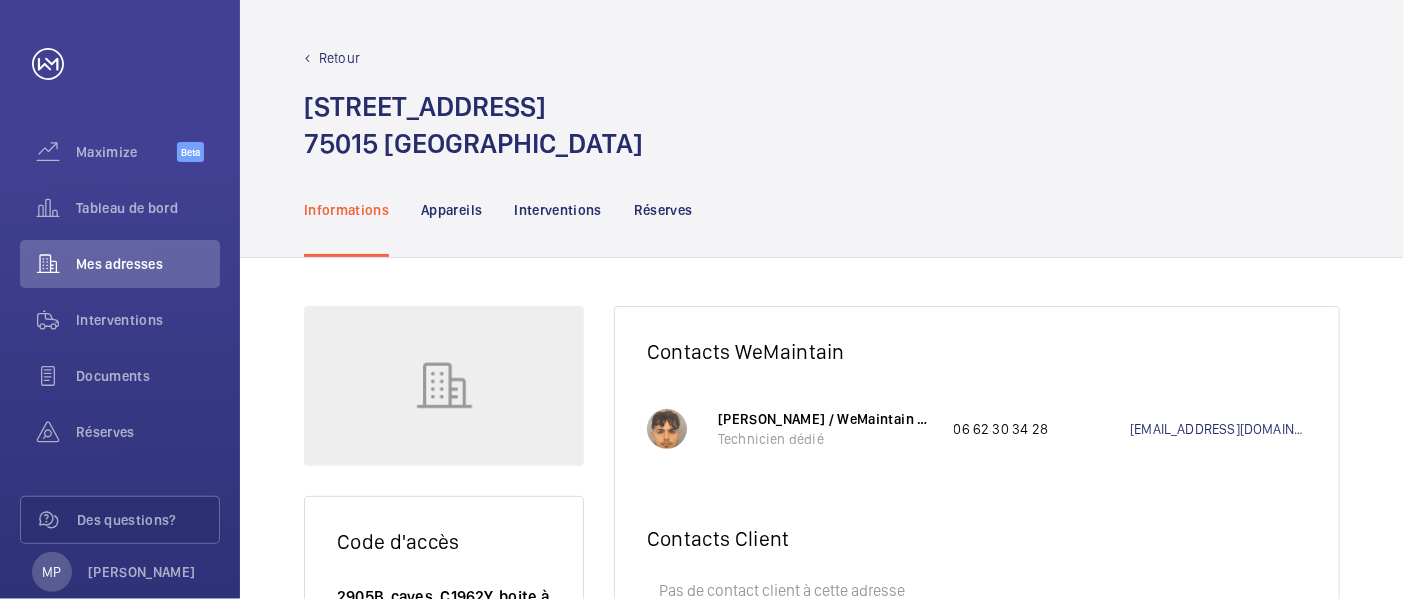 scroll, scrollTop: 177, scrollLeft: 0, axis: vertical 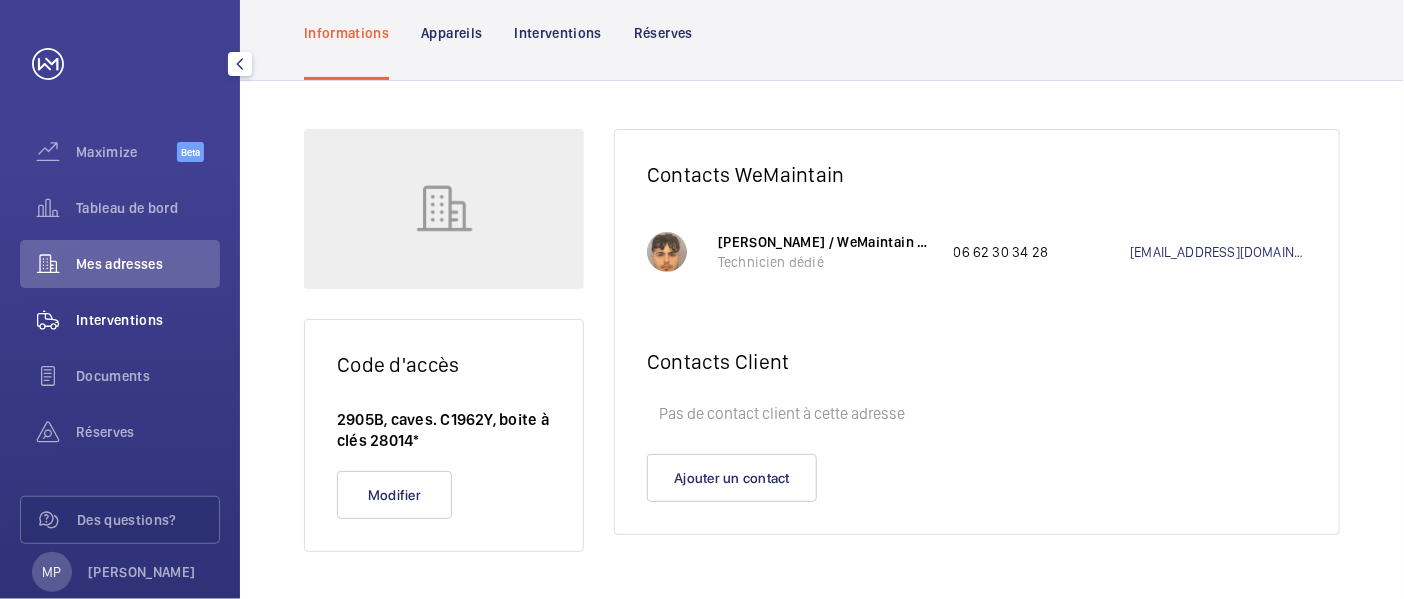 click on "Interventions" 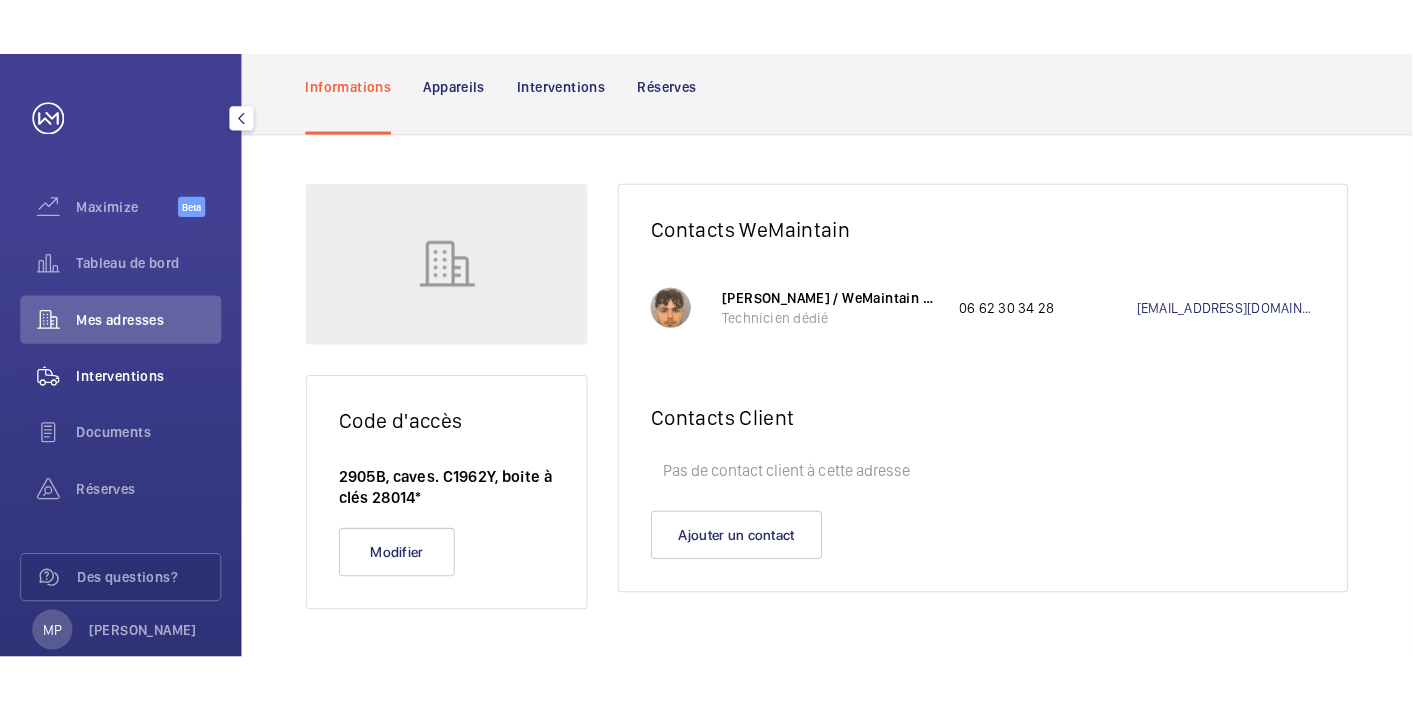 scroll, scrollTop: 0, scrollLeft: 0, axis: both 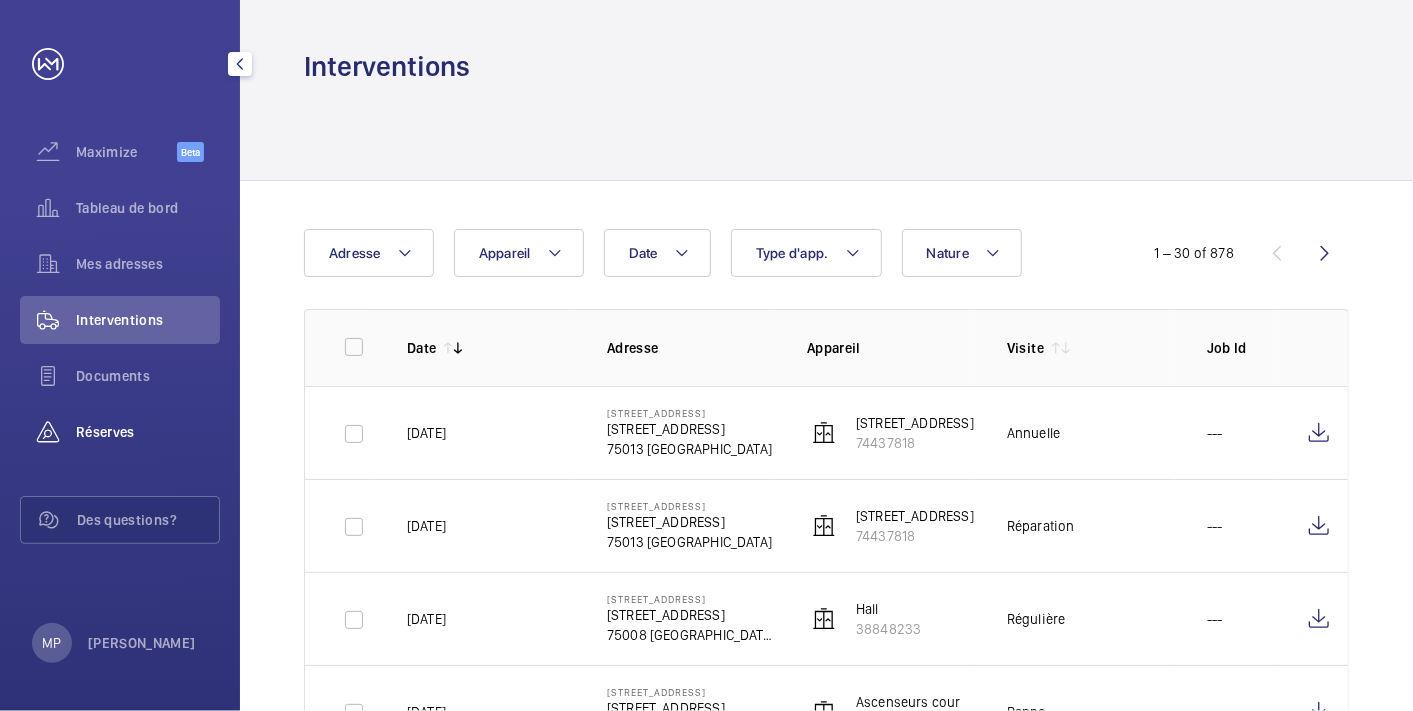 click on "Réserves" 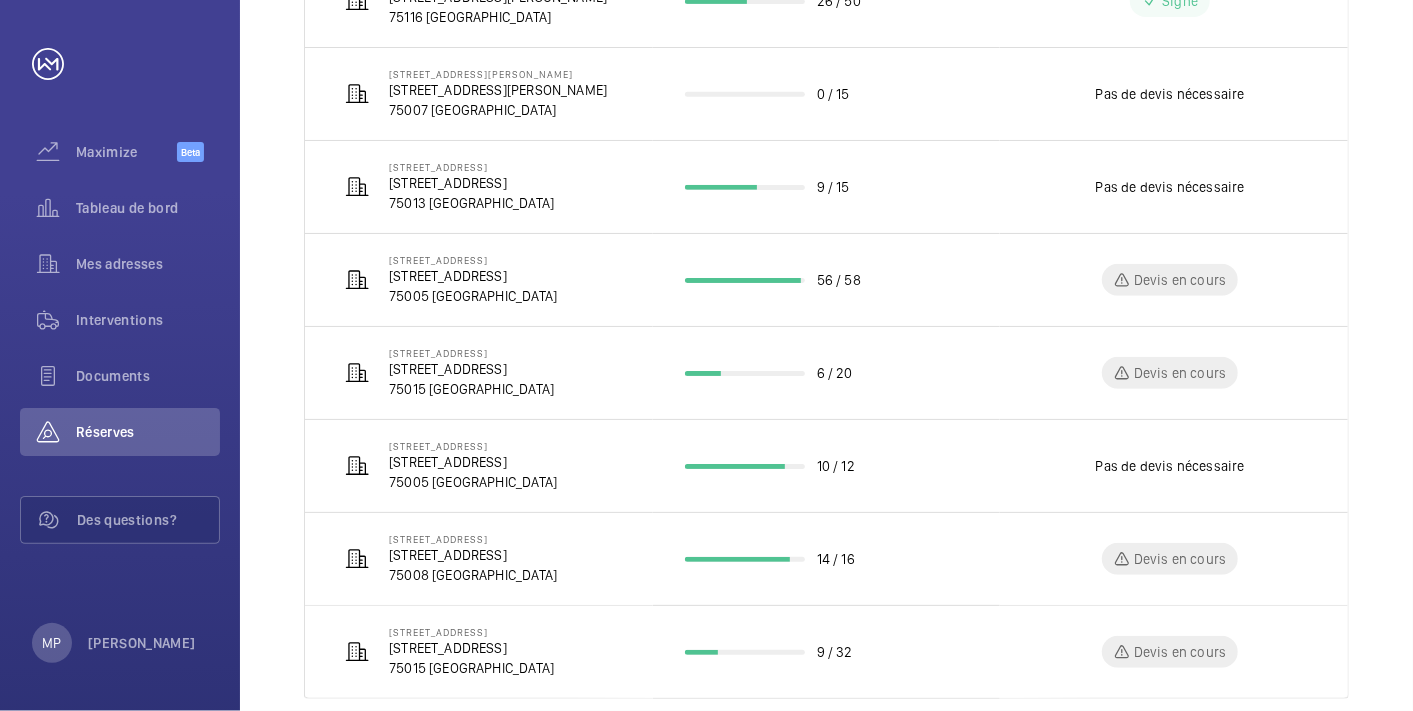 scroll, scrollTop: 556, scrollLeft: 0, axis: vertical 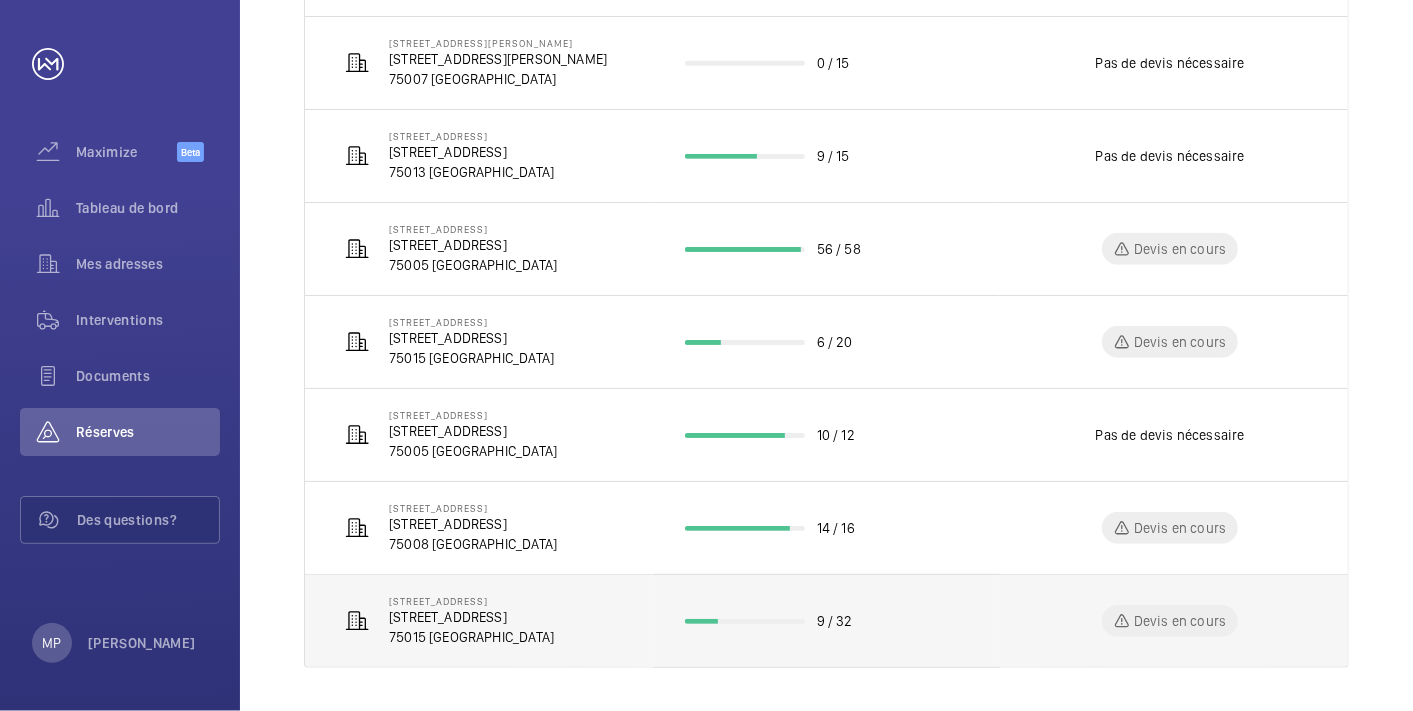 click on "Devis en cours" 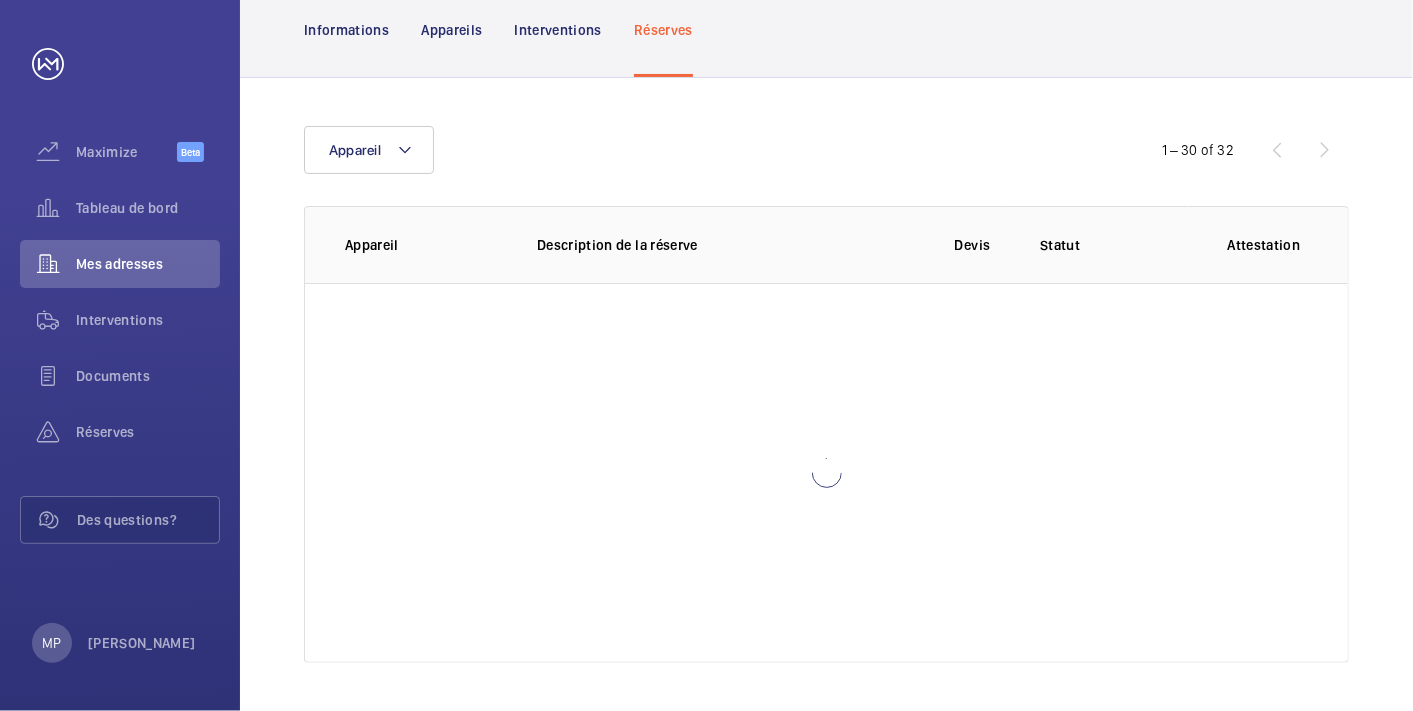 scroll, scrollTop: 179, scrollLeft: 0, axis: vertical 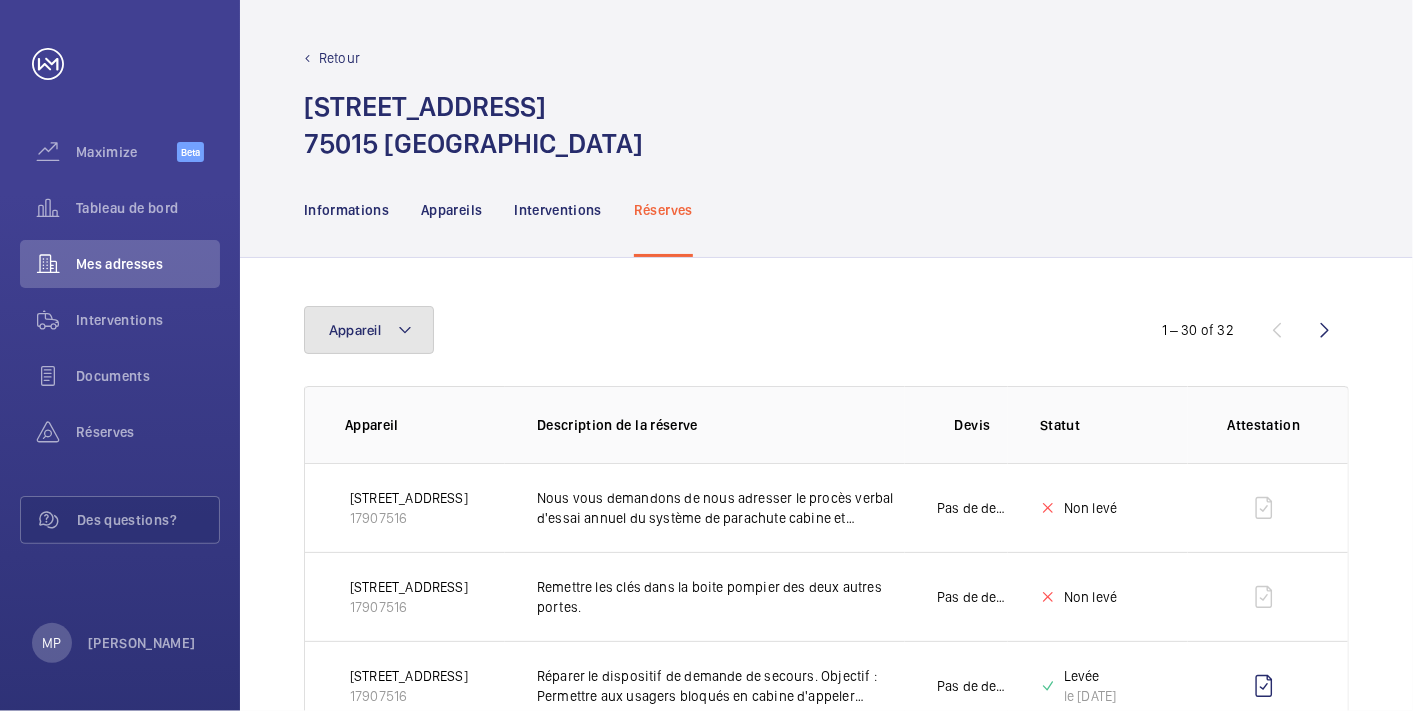 click on "Appareil" 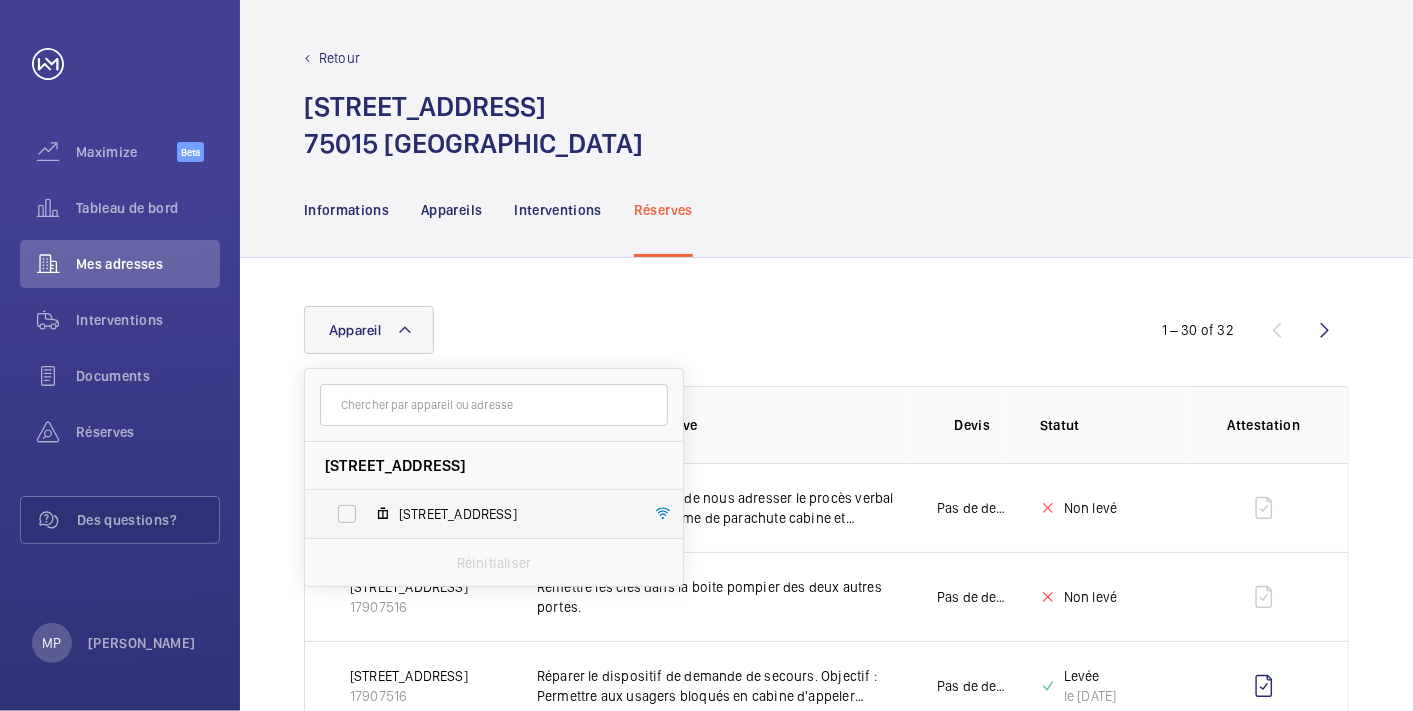 click on "[STREET_ADDRESS]" at bounding box center (478, 514) 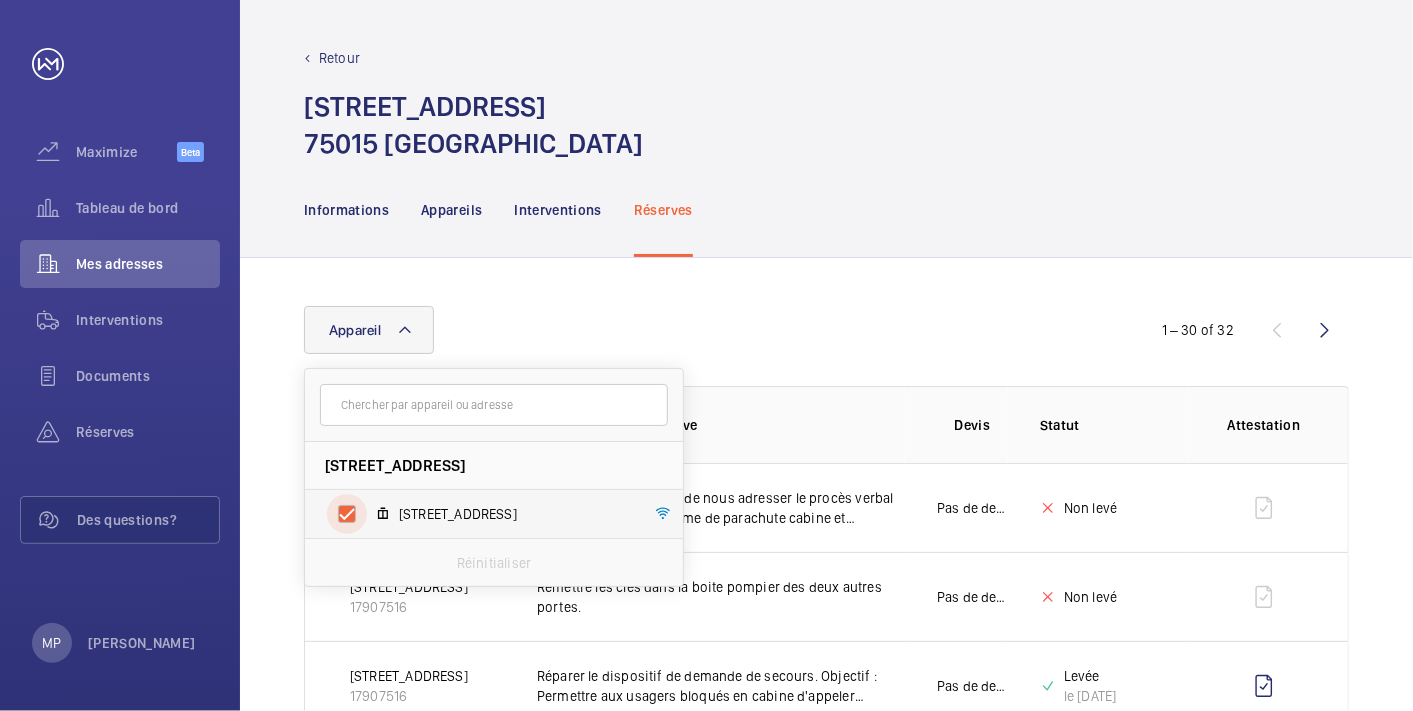 checkbox on "true" 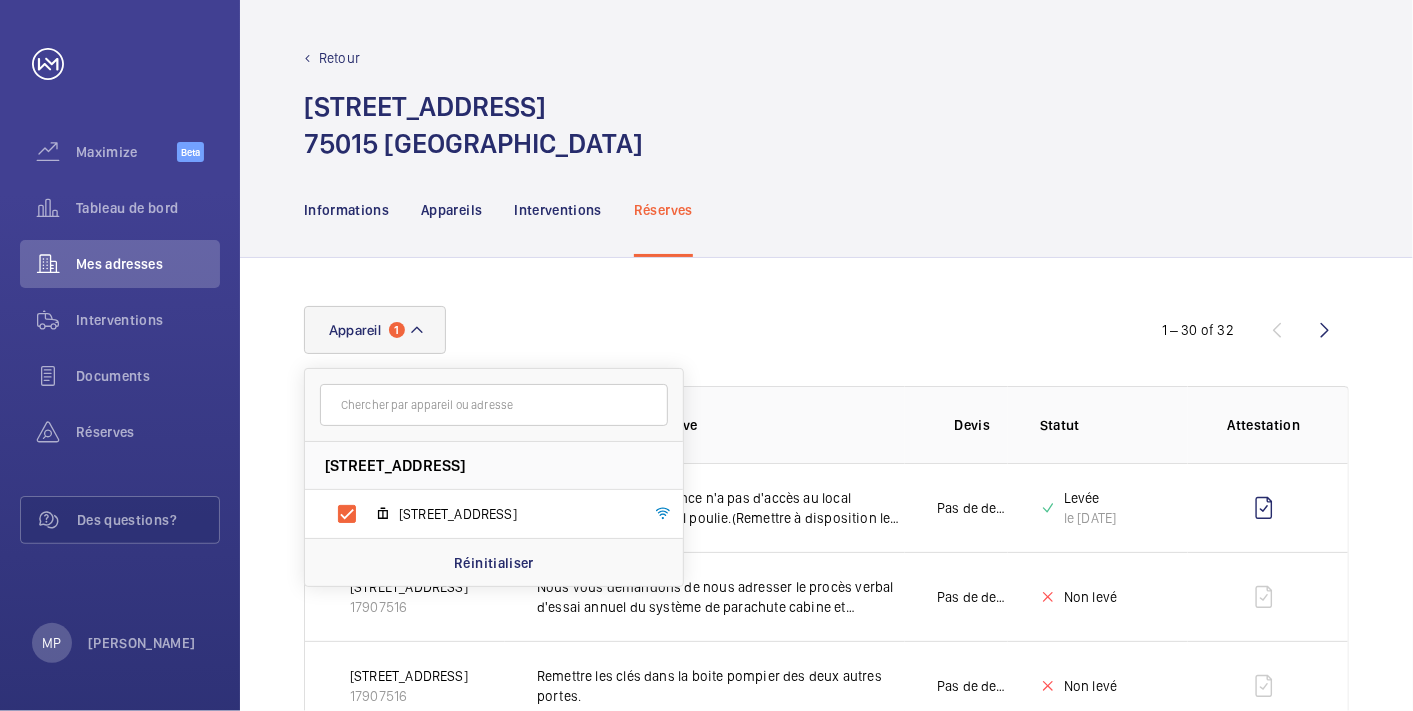 click on "Appareil [GEOGRAPHIC_DATA][STREET_ADDRESS][STREET_ADDRESS]" 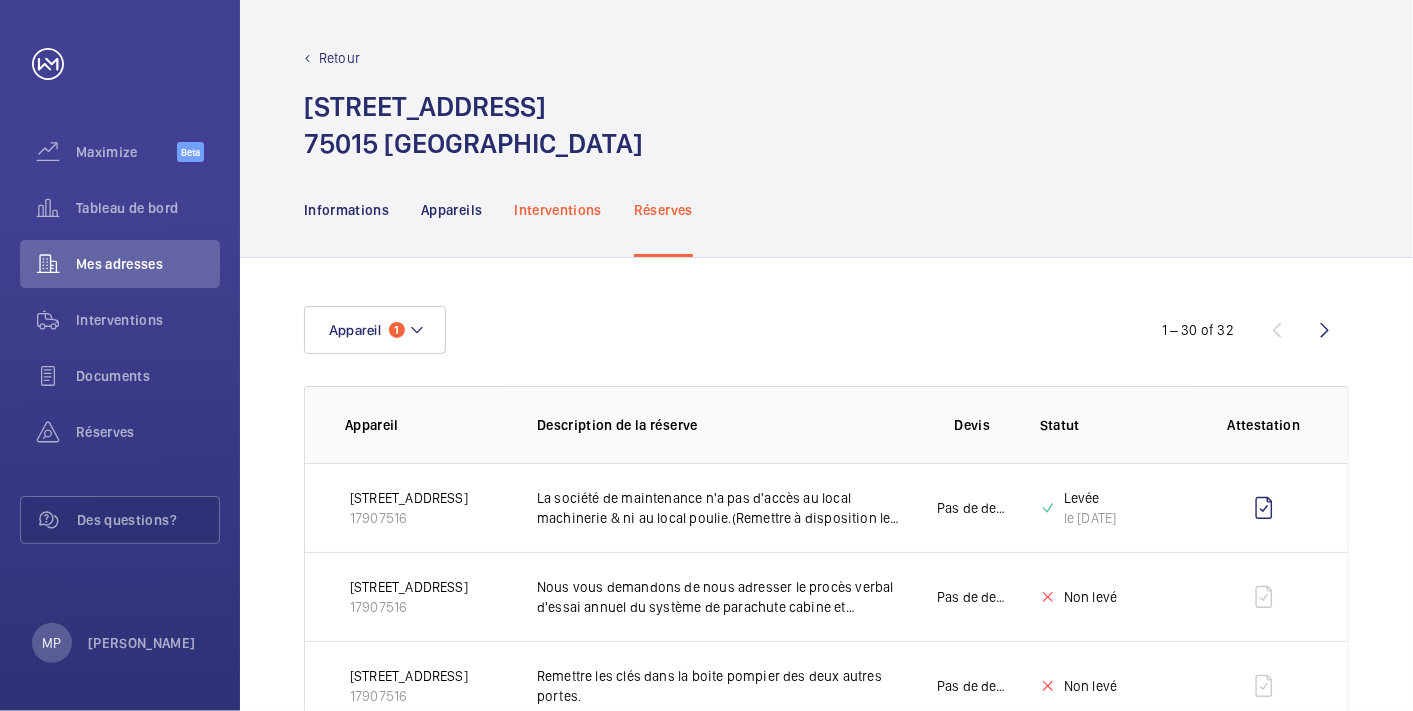 click on "Interventions" 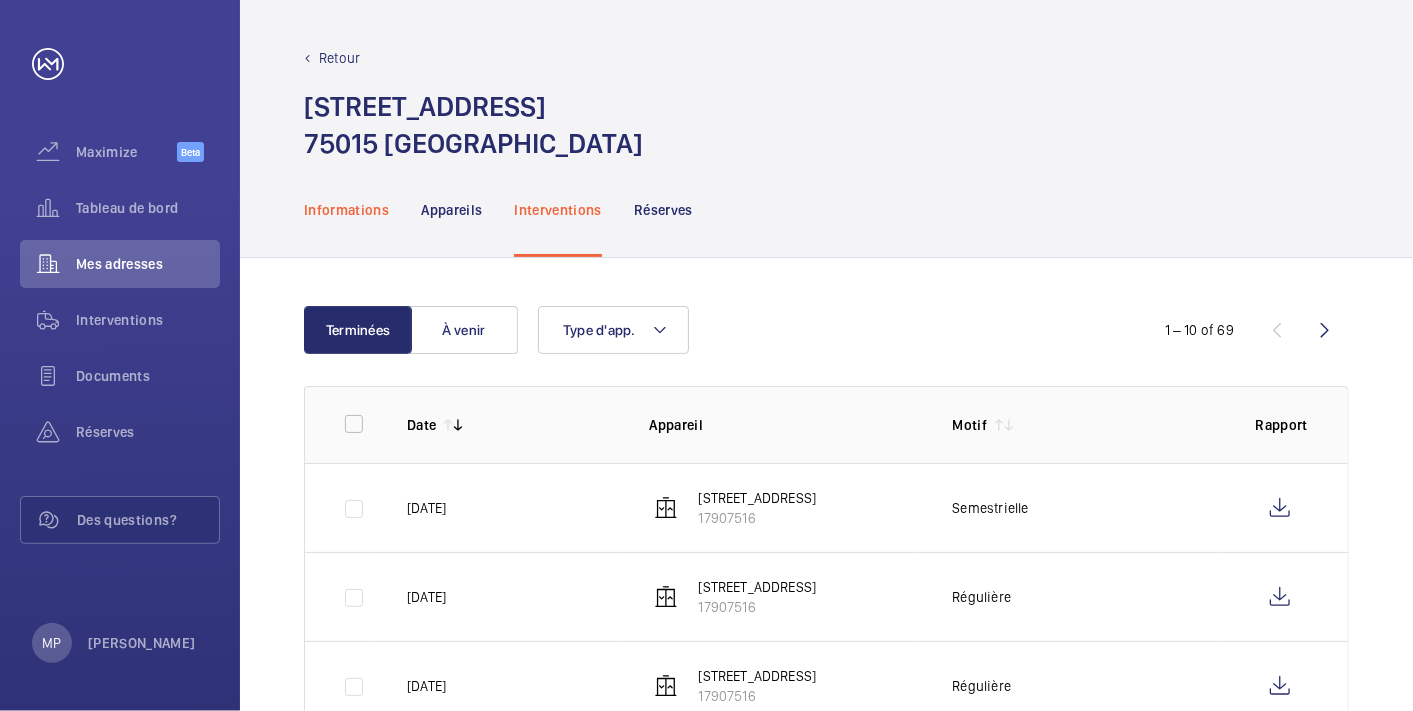 click on "Informations" 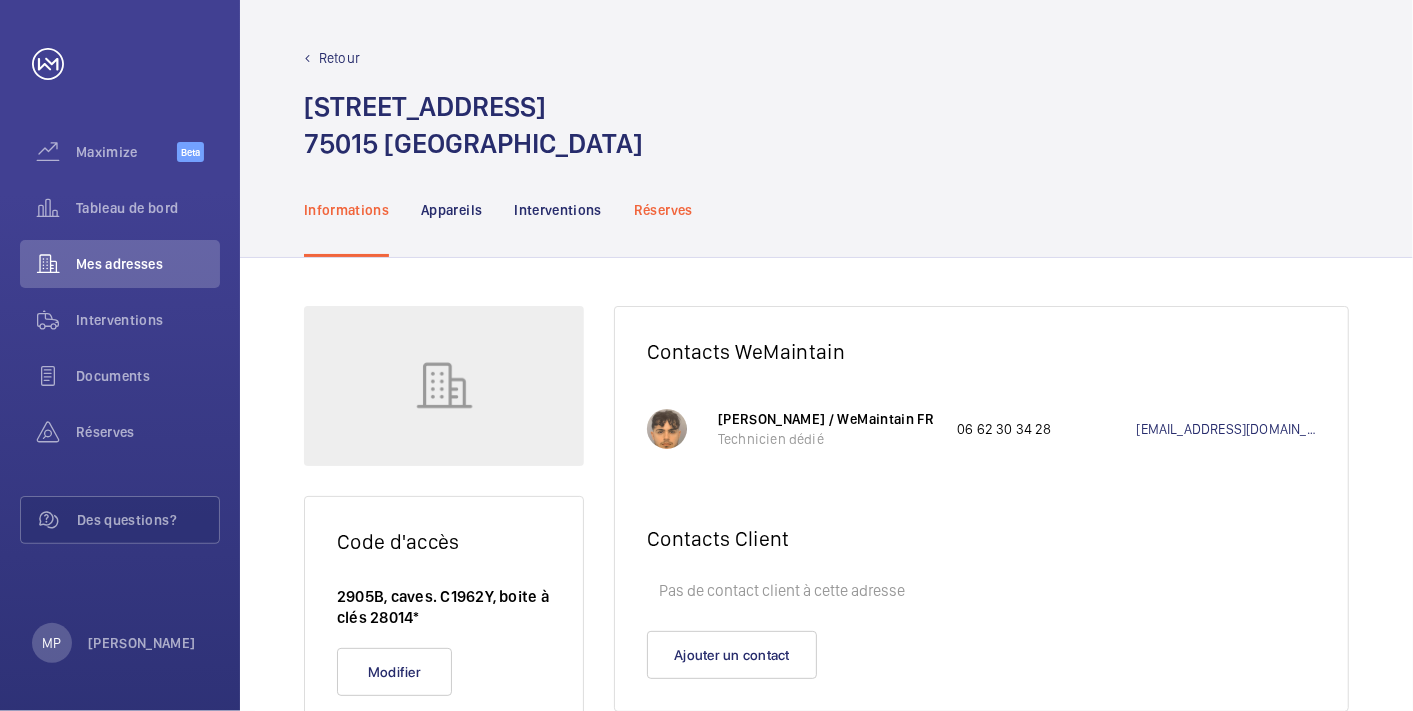 click on "Réserves" 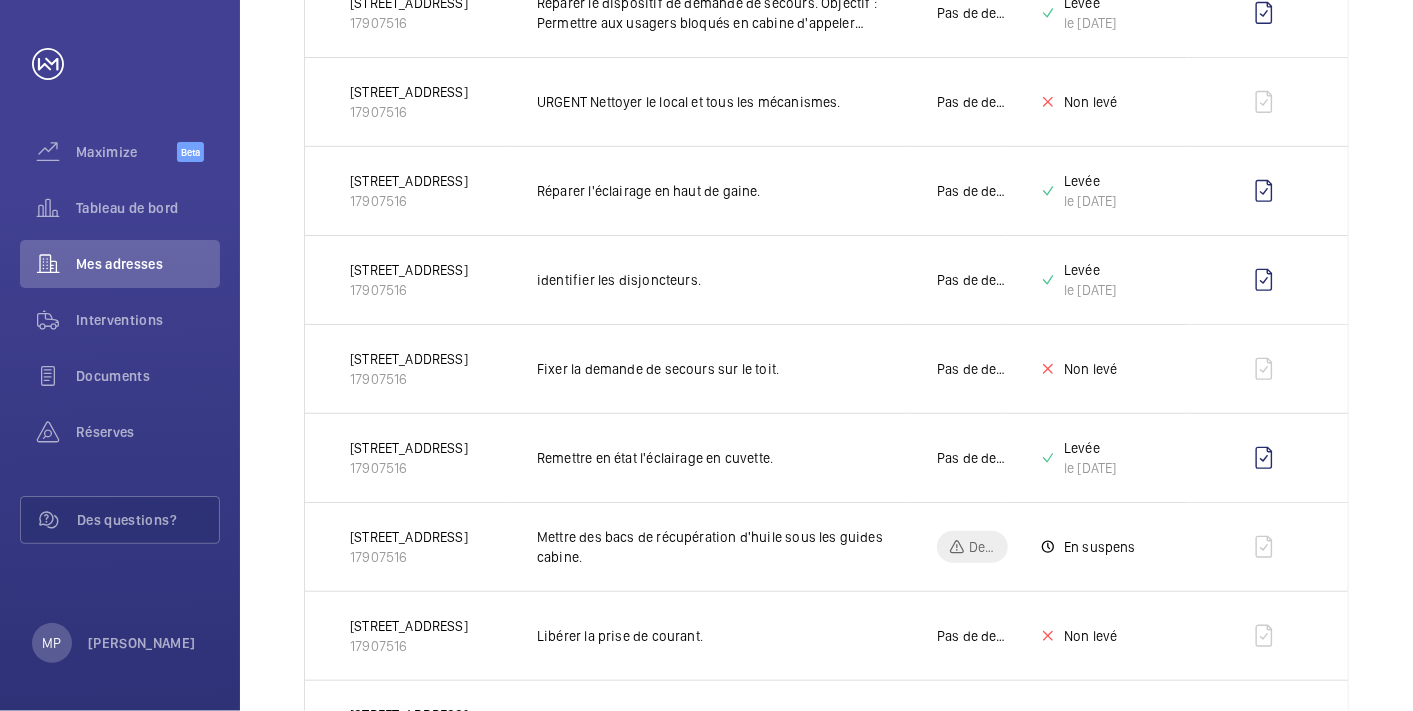 scroll, scrollTop: 386, scrollLeft: 0, axis: vertical 